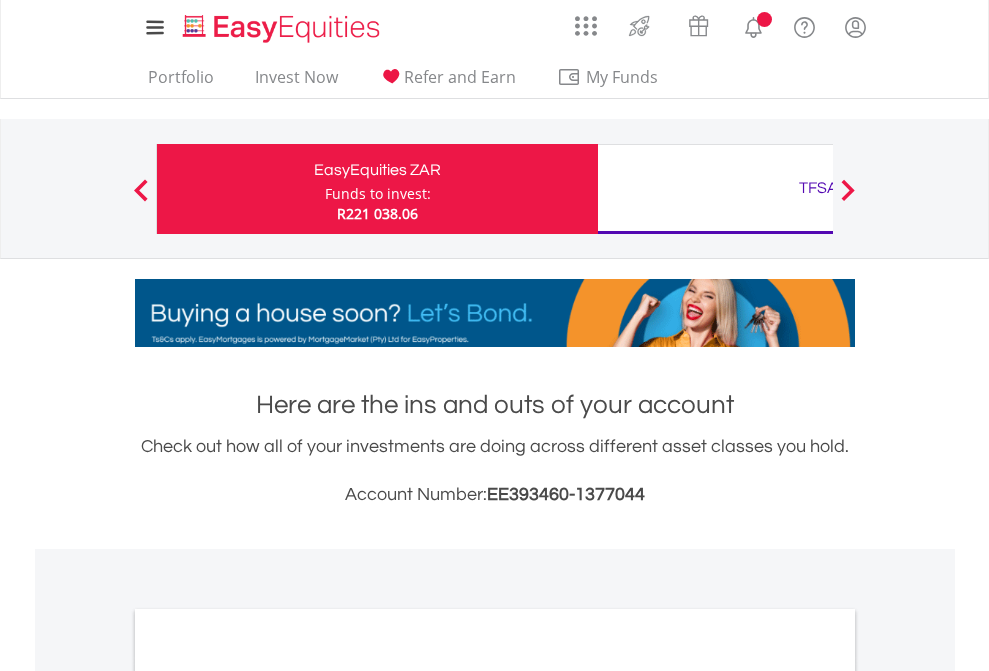 scroll, scrollTop: 0, scrollLeft: 0, axis: both 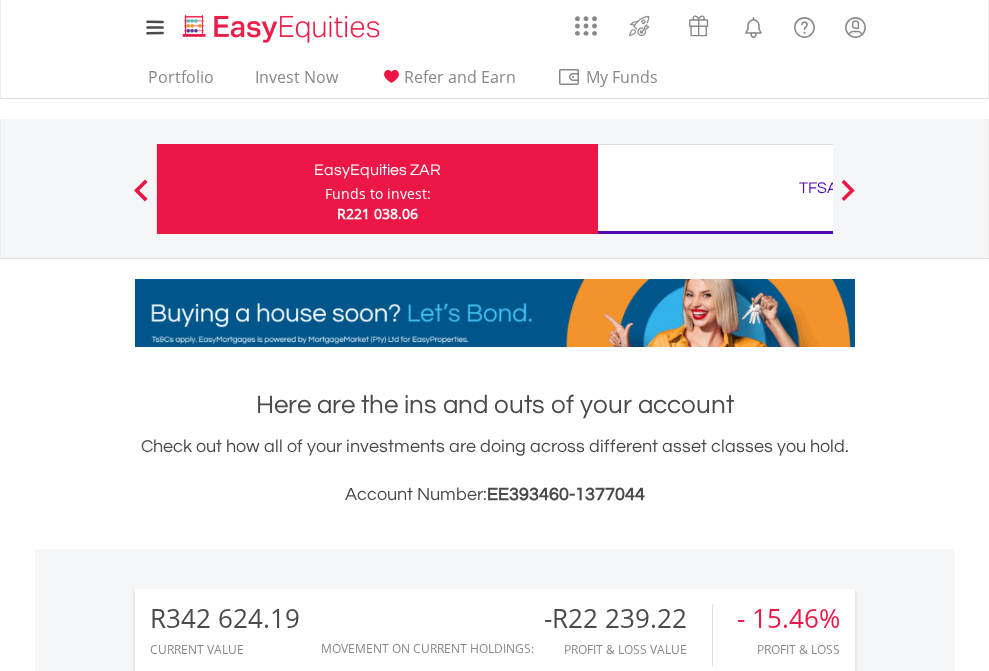 click on "Funds to invest:" at bounding box center (378, 194) 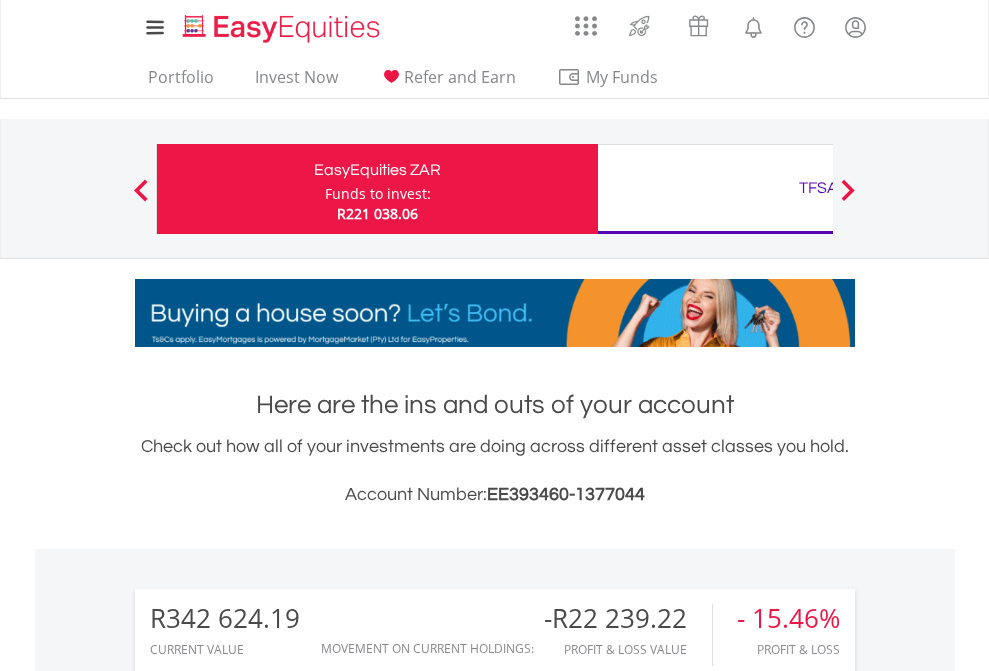 scroll, scrollTop: 999808, scrollLeft: 999687, axis: both 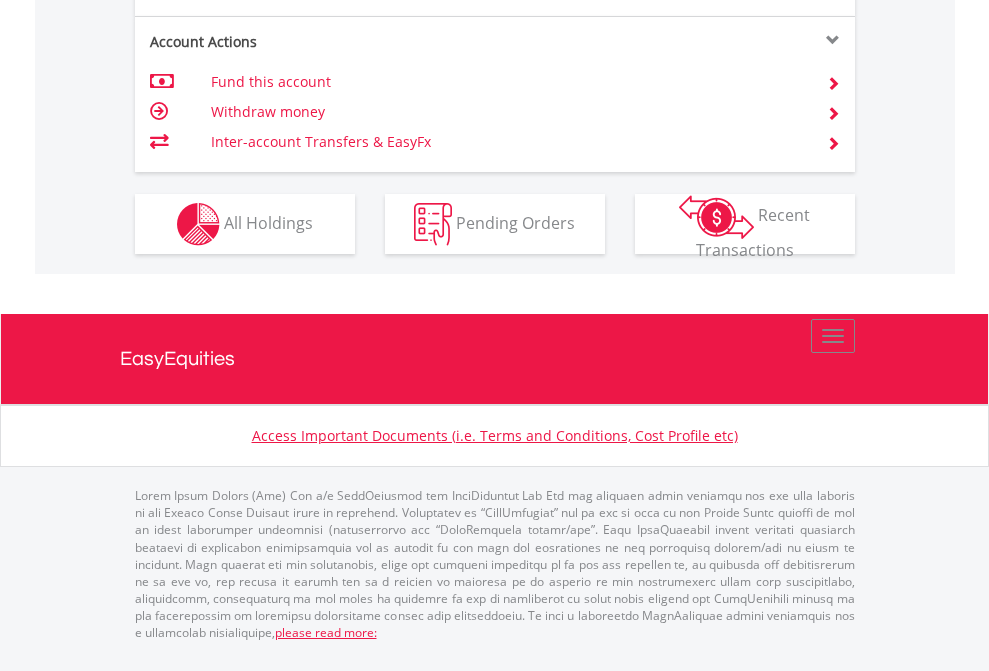 click on "Investment types" at bounding box center [706, -337] 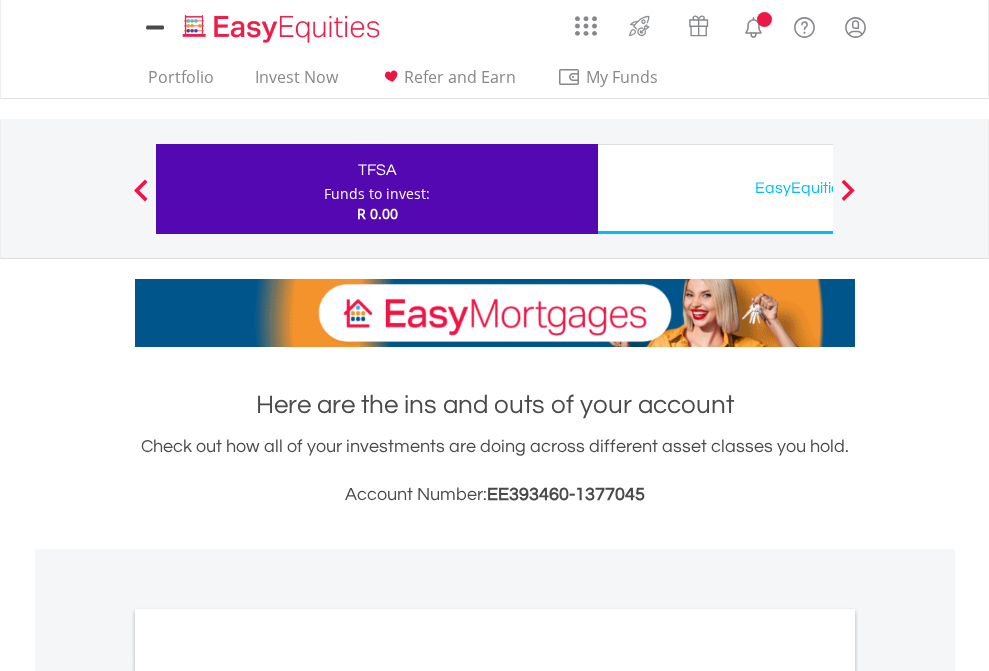 scroll, scrollTop: 0, scrollLeft: 0, axis: both 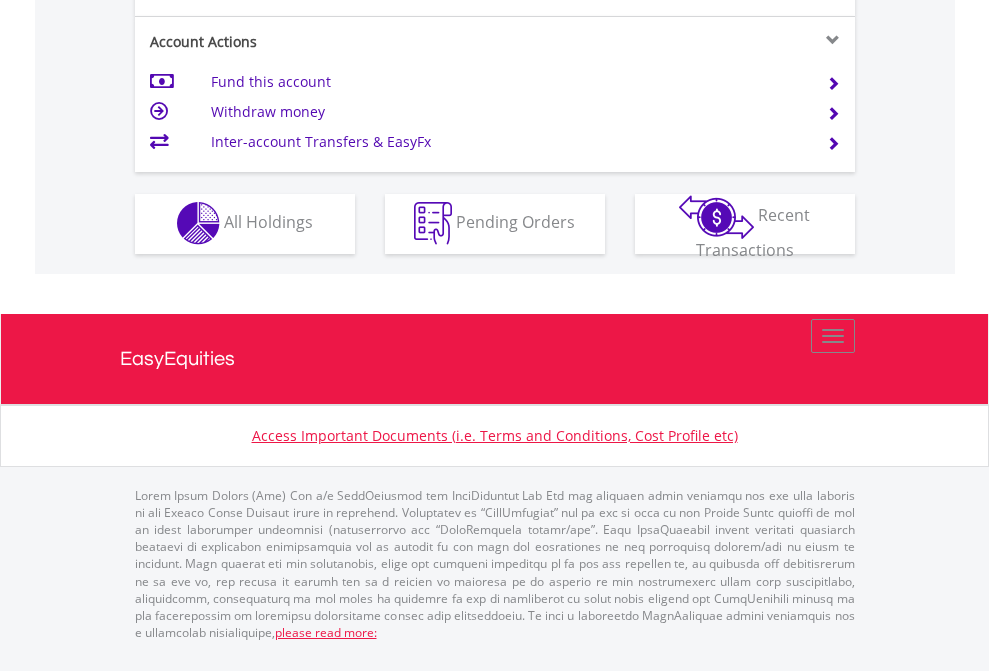 click on "Investment types" at bounding box center (706, -353) 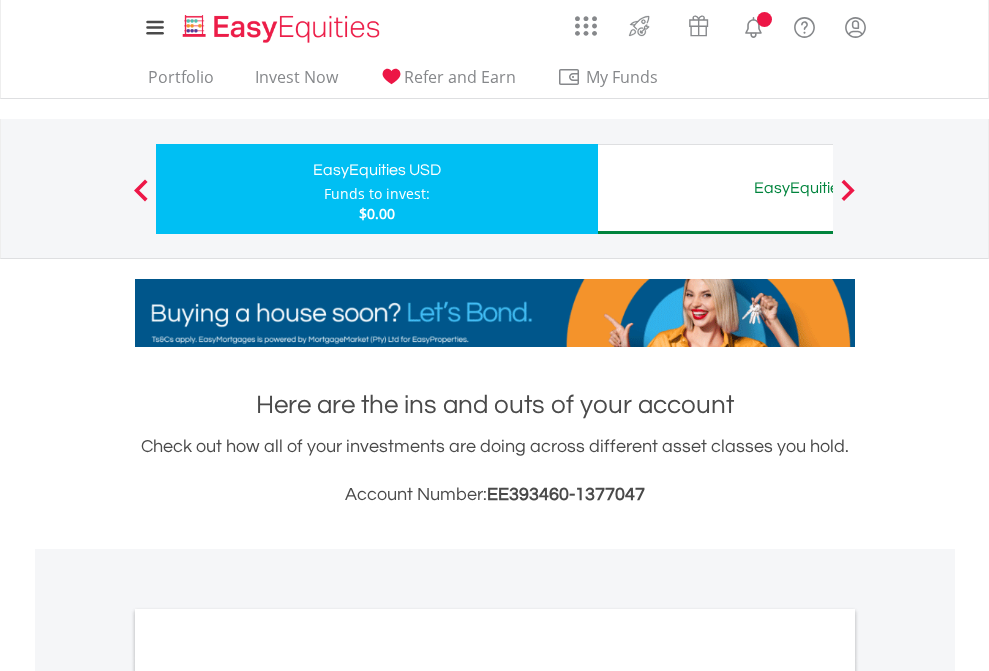 scroll, scrollTop: 0, scrollLeft: 0, axis: both 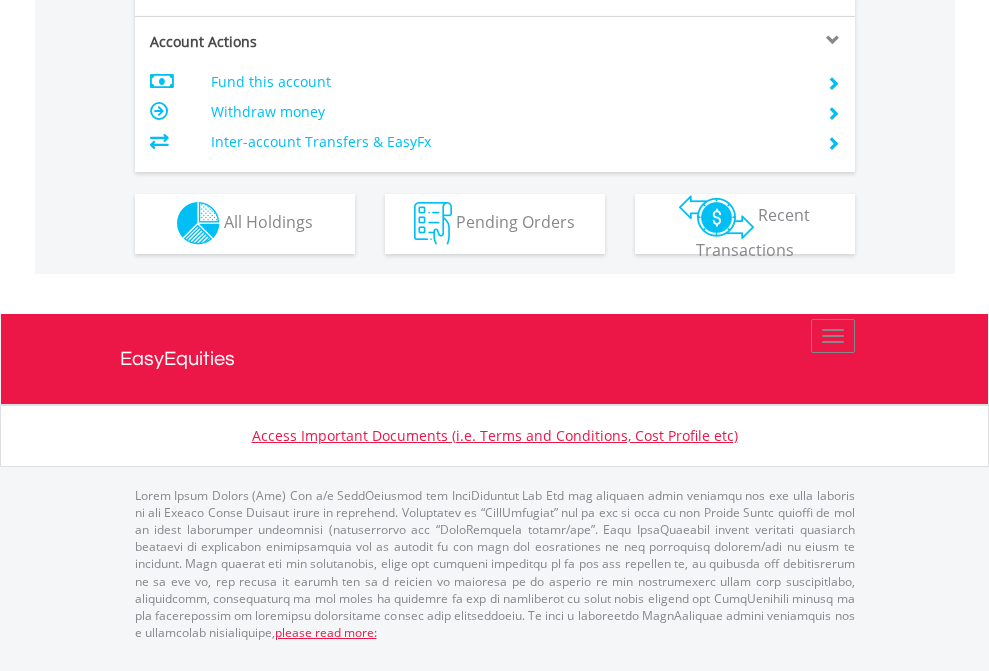 click on "Investment types" at bounding box center (706, -353) 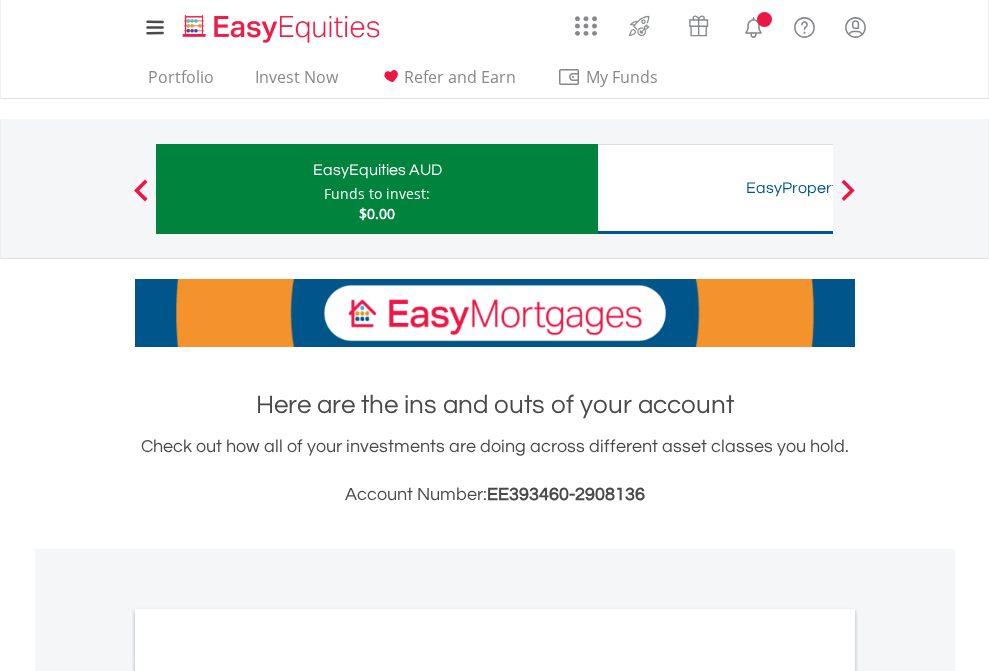 scroll, scrollTop: 0, scrollLeft: 0, axis: both 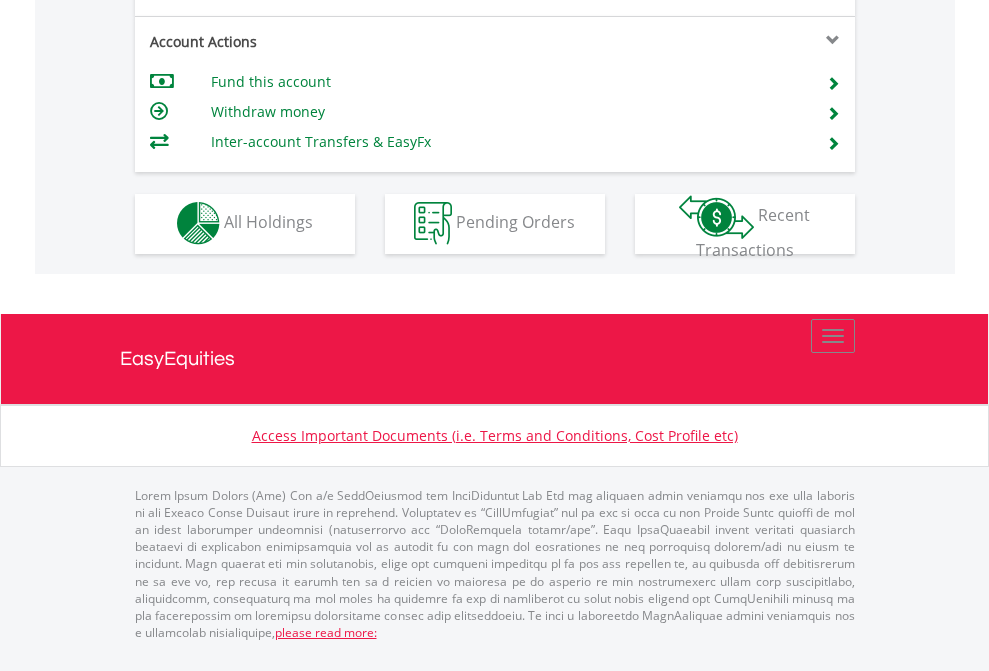 click on "Investment types" at bounding box center [706, -353] 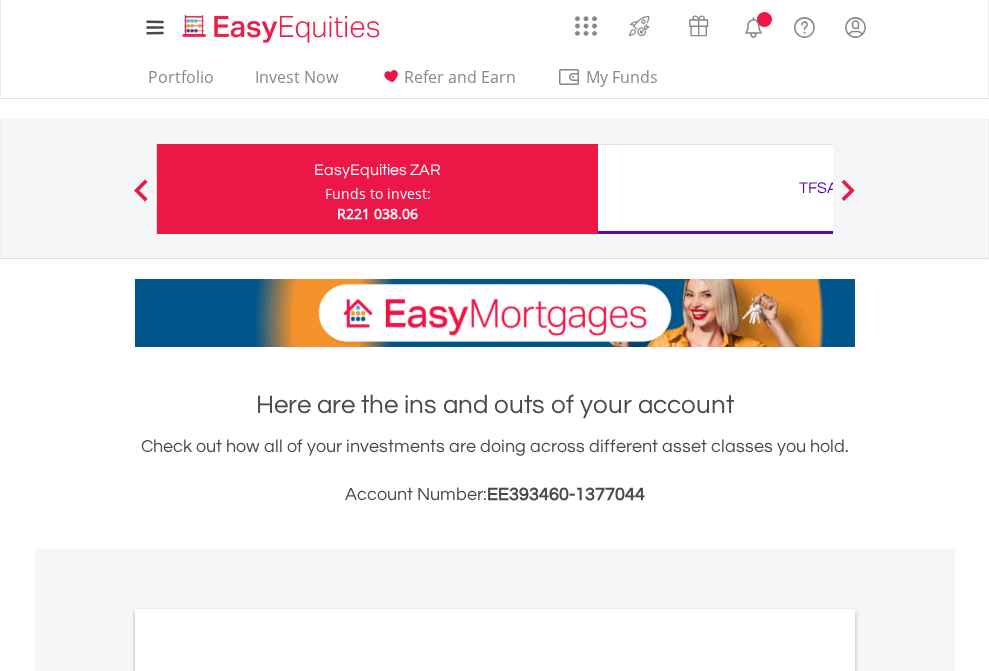 scroll, scrollTop: 0, scrollLeft: 0, axis: both 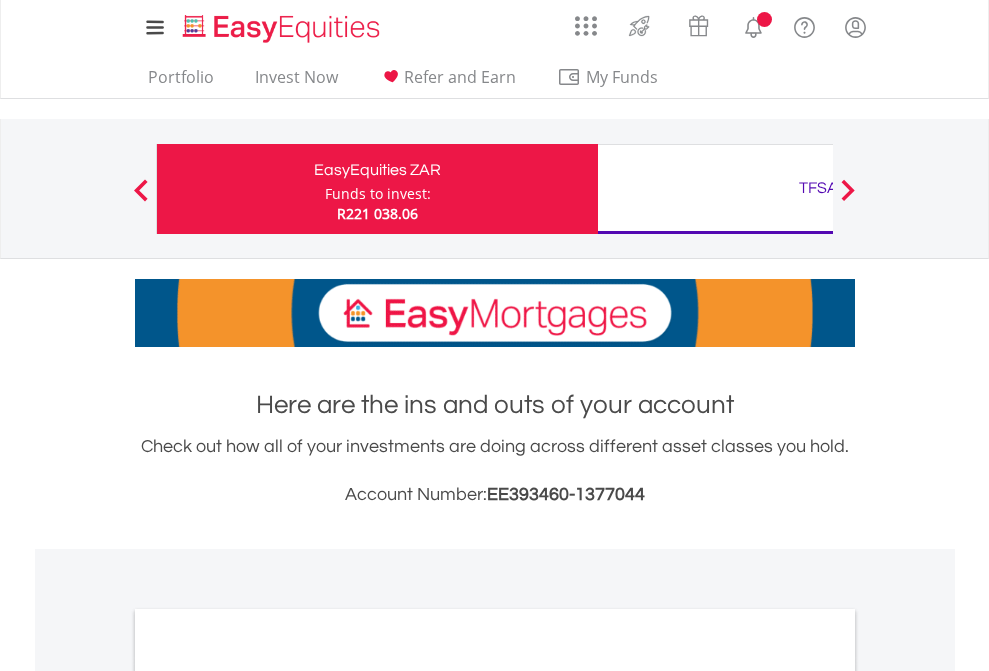 click on "All Holdings" at bounding box center (268, 1096) 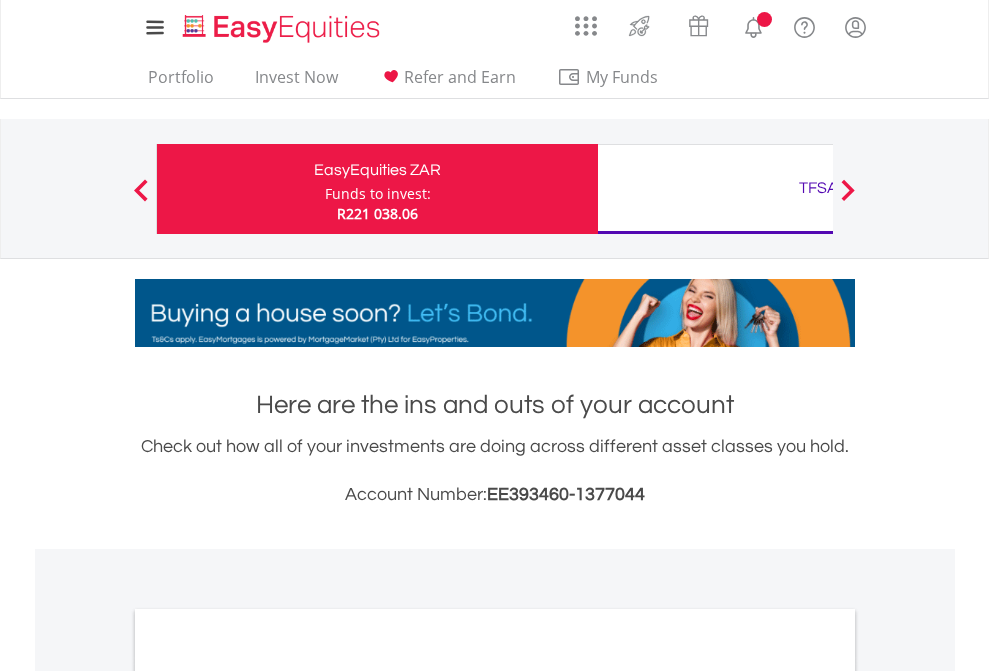 scroll, scrollTop: 1202, scrollLeft: 0, axis: vertical 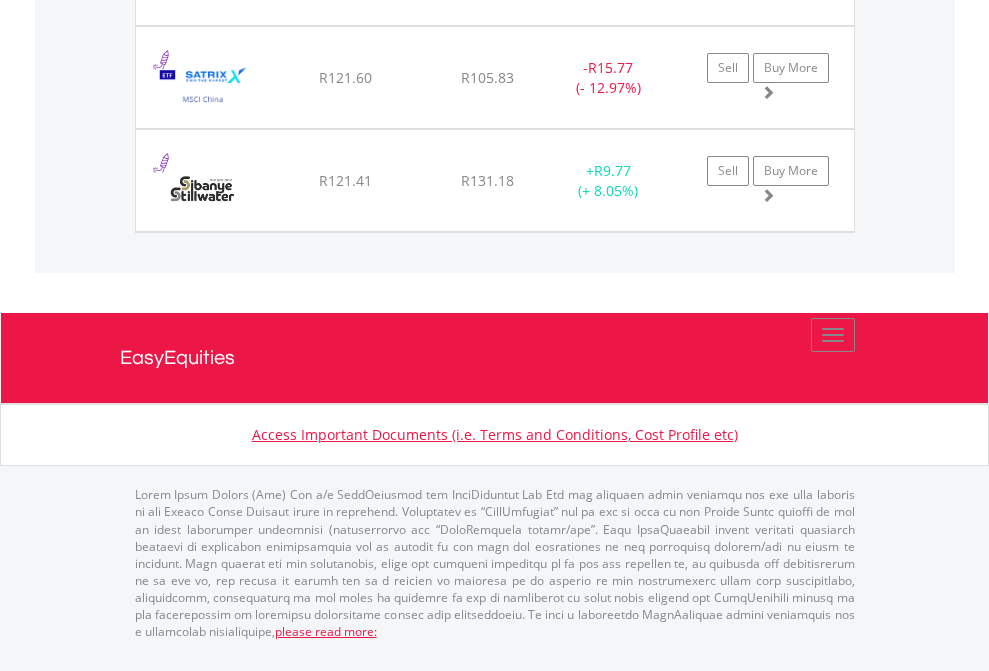 click on "TFSA" at bounding box center [818, -1894] 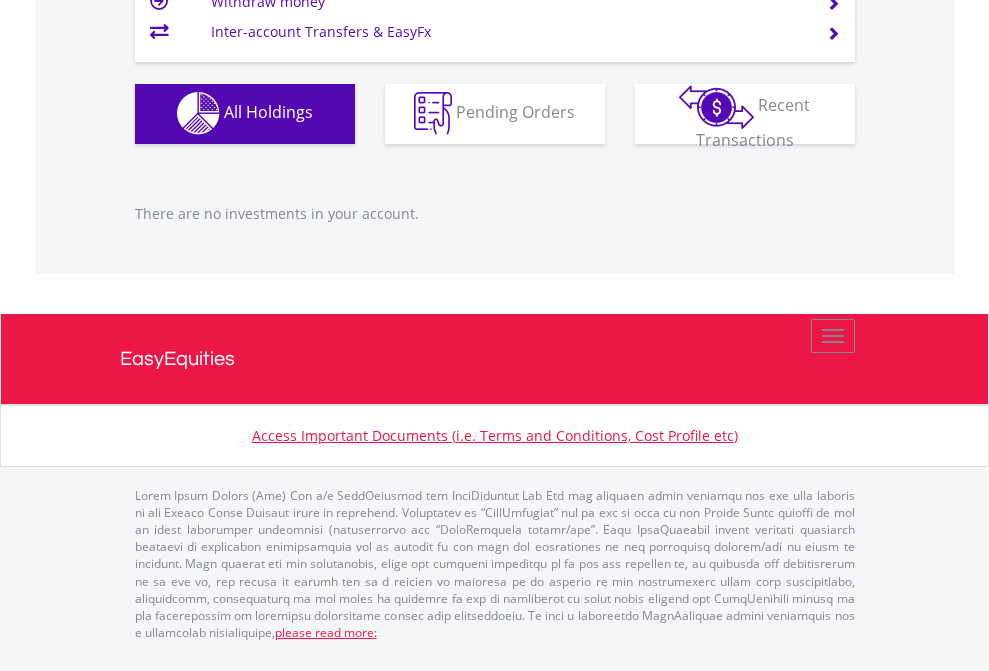 scroll, scrollTop: 1980, scrollLeft: 0, axis: vertical 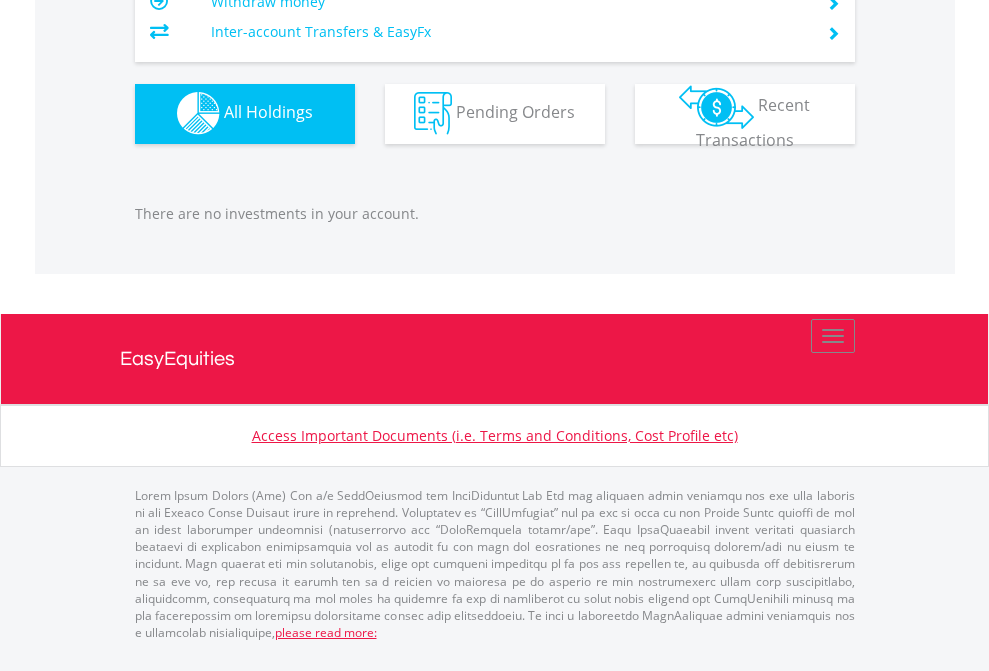 click on "EasyEquities AUD" at bounding box center (818, -1142) 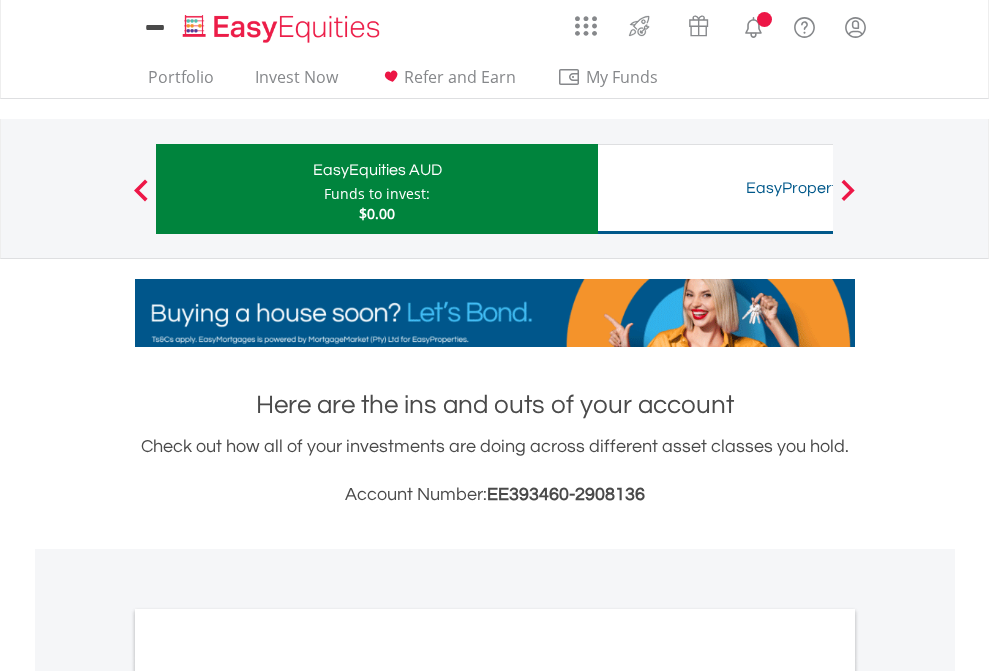 scroll, scrollTop: 0, scrollLeft: 0, axis: both 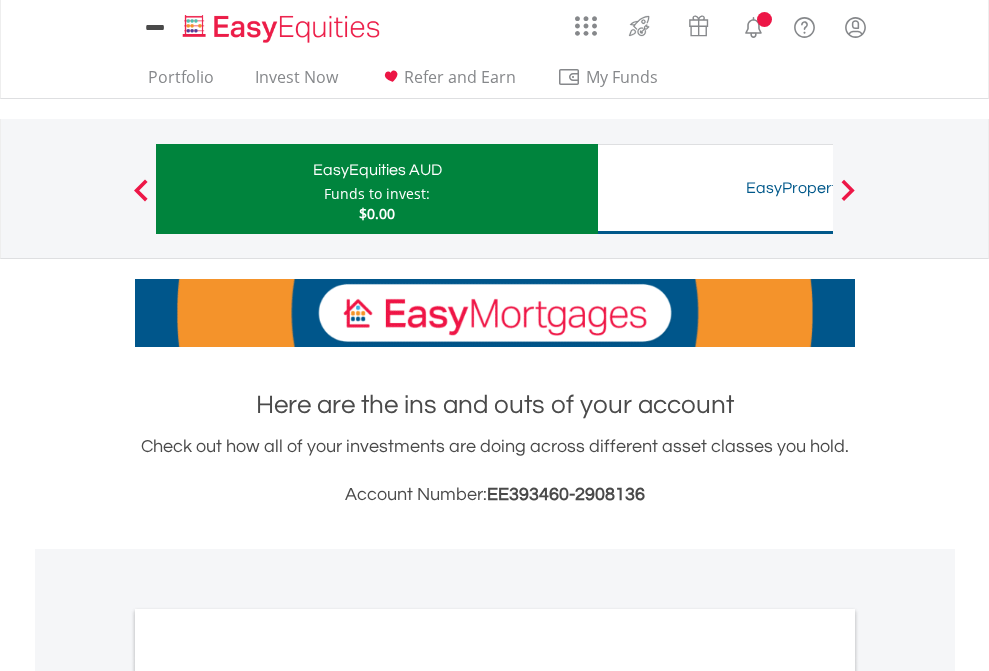 click on "All Holdings" at bounding box center (268, 1096) 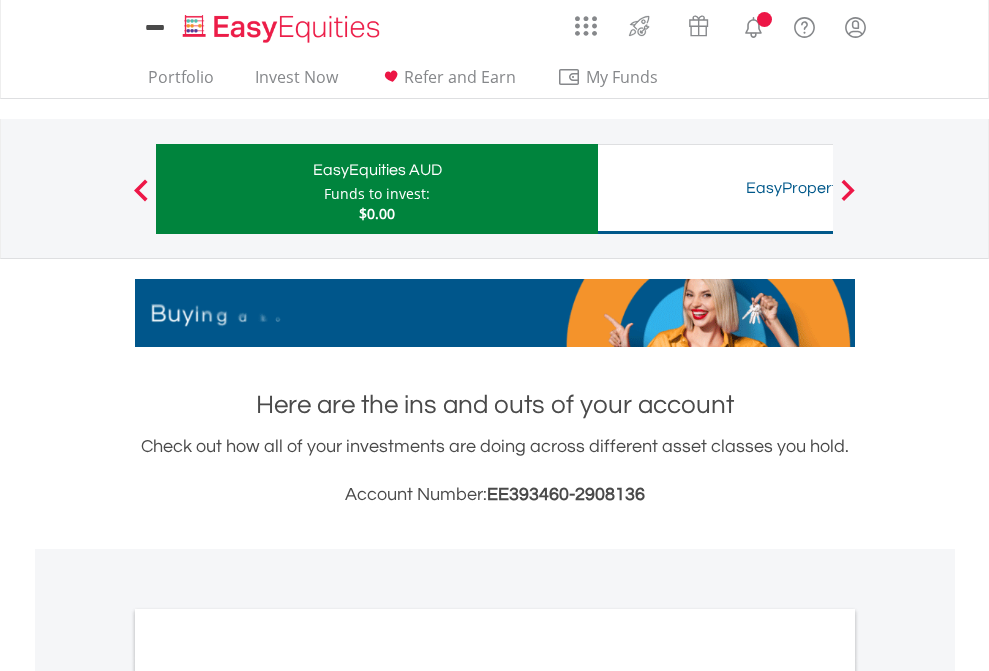 scroll, scrollTop: 1202, scrollLeft: 0, axis: vertical 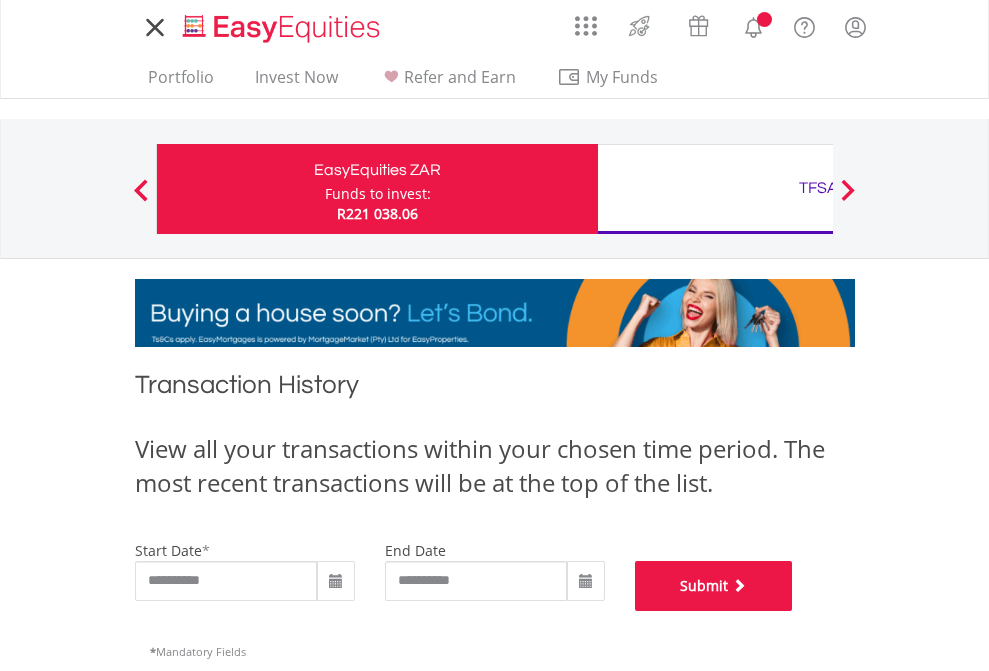 click on "Submit" at bounding box center [714, 586] 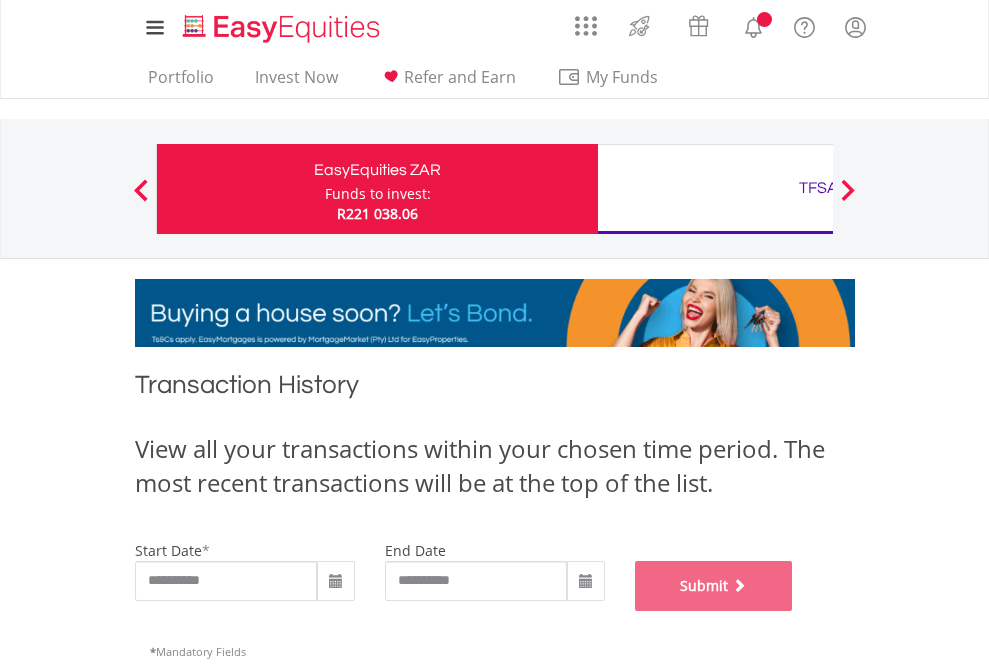 scroll, scrollTop: 811, scrollLeft: 0, axis: vertical 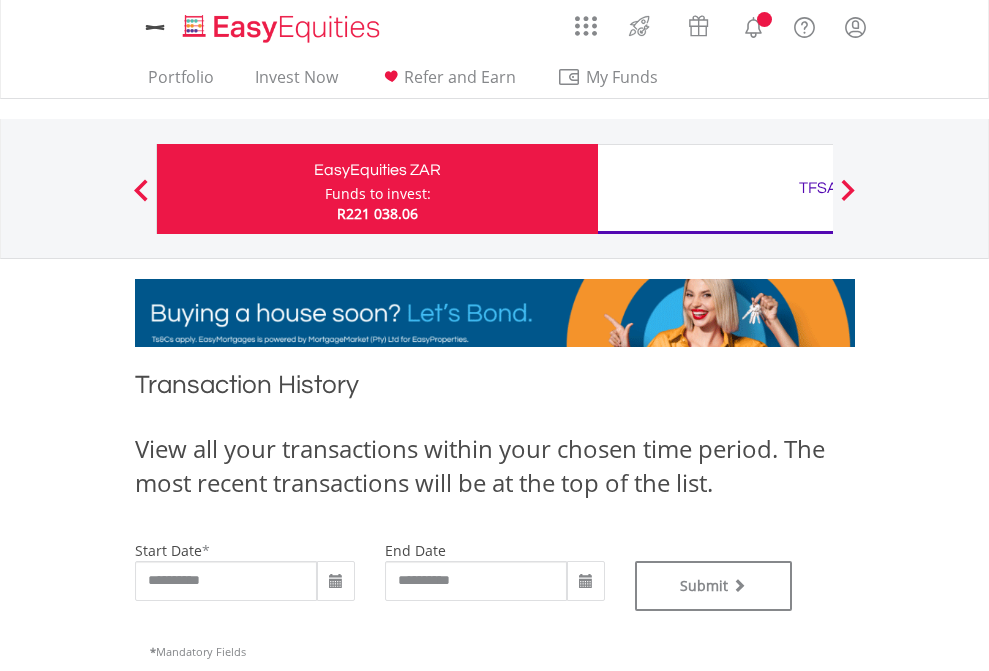 click on "TFSA" at bounding box center (818, 188) 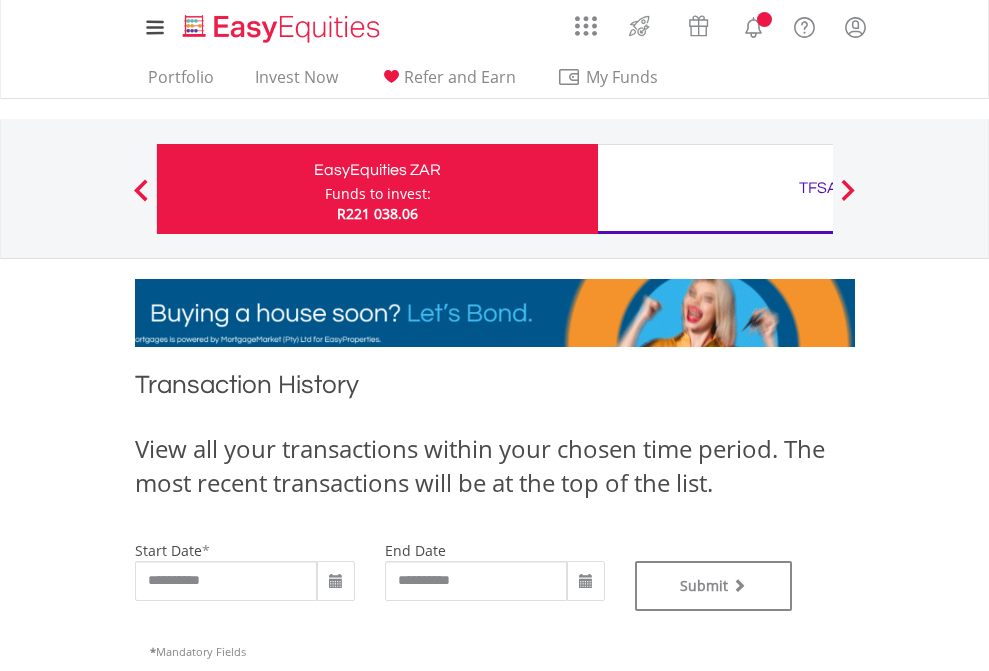 type on "**********" 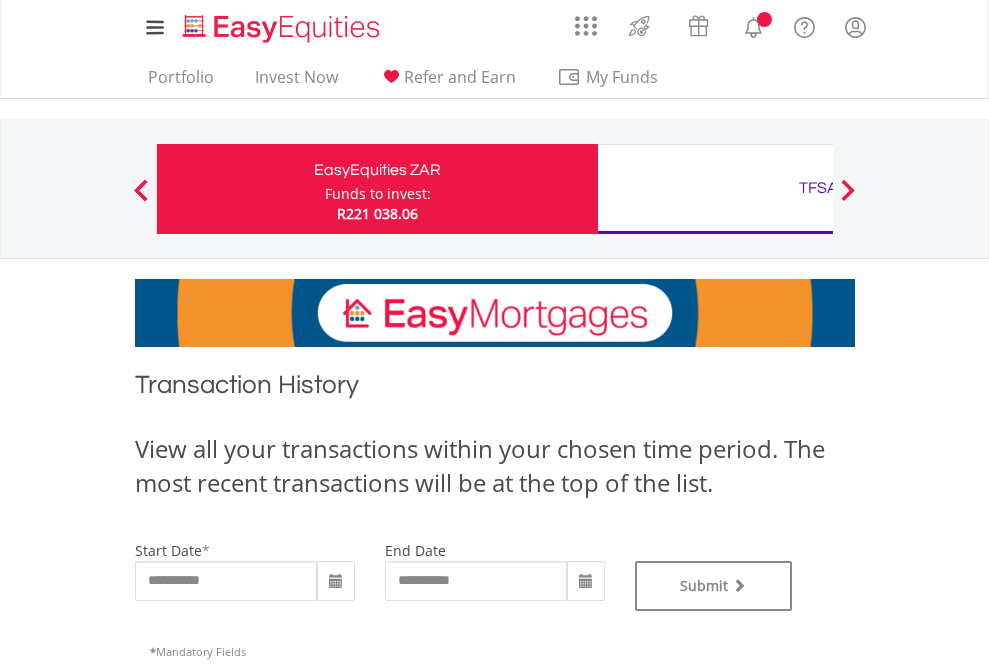 type on "**********" 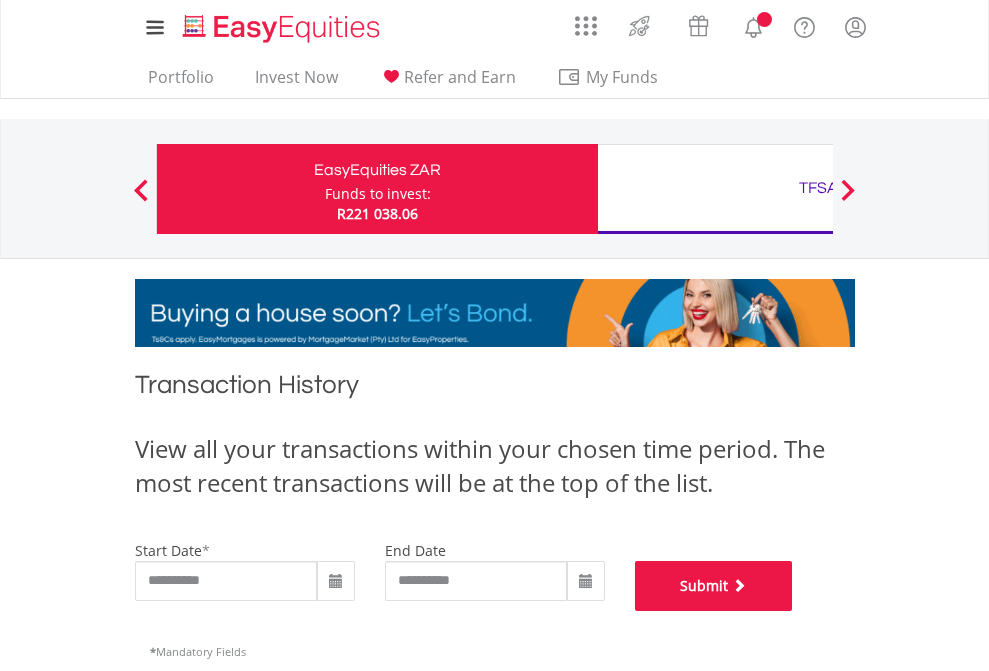 click on "Submit" at bounding box center (714, 586) 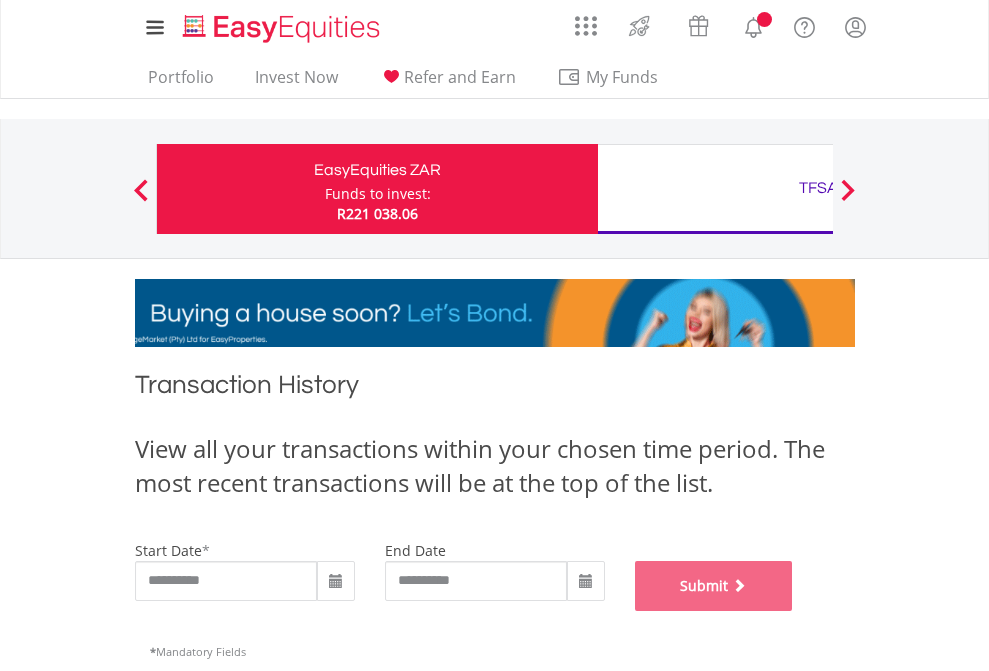 scroll, scrollTop: 811, scrollLeft: 0, axis: vertical 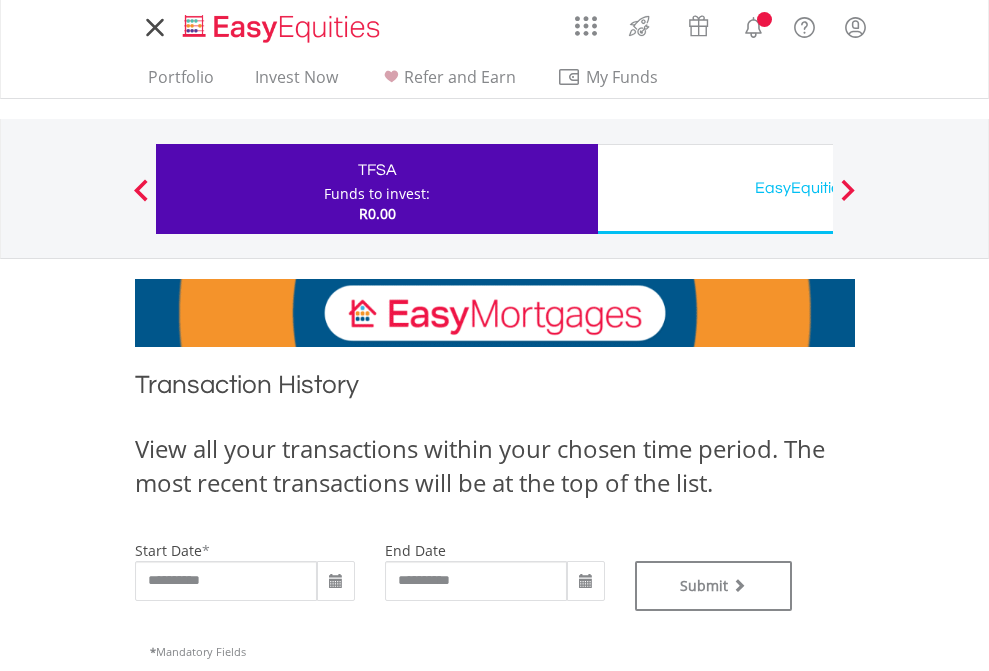 click on "EasyEquities USD" at bounding box center (818, 188) 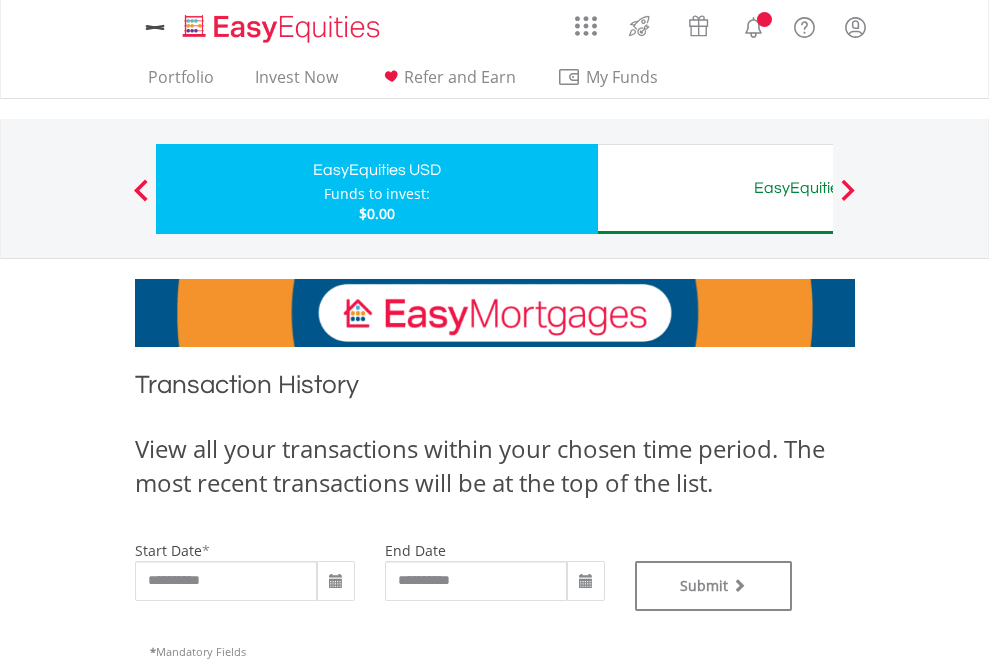 scroll, scrollTop: 0, scrollLeft: 0, axis: both 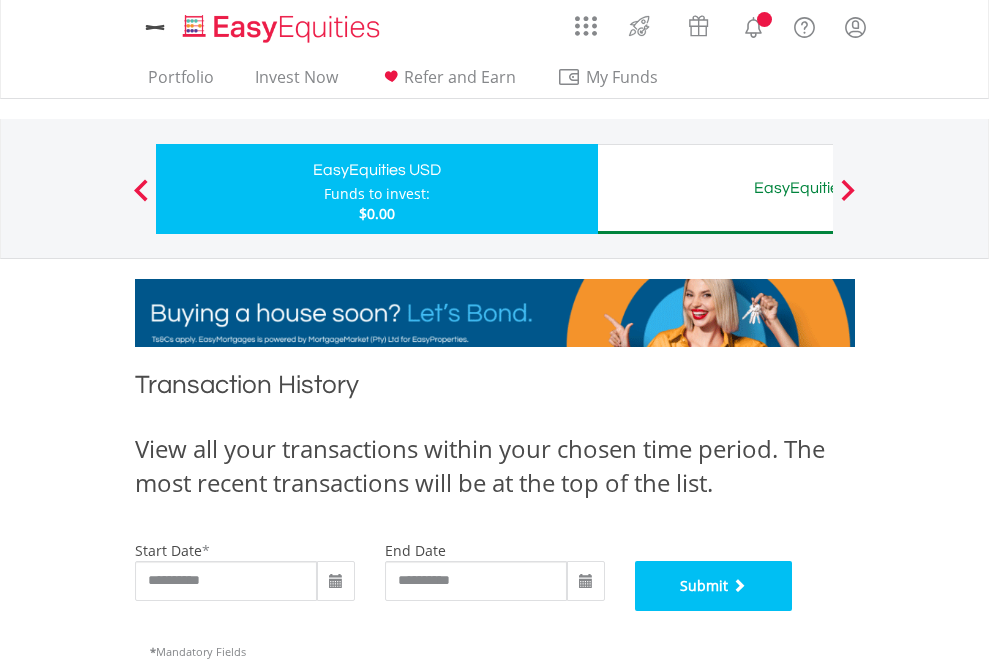 click on "Submit" at bounding box center (714, 586) 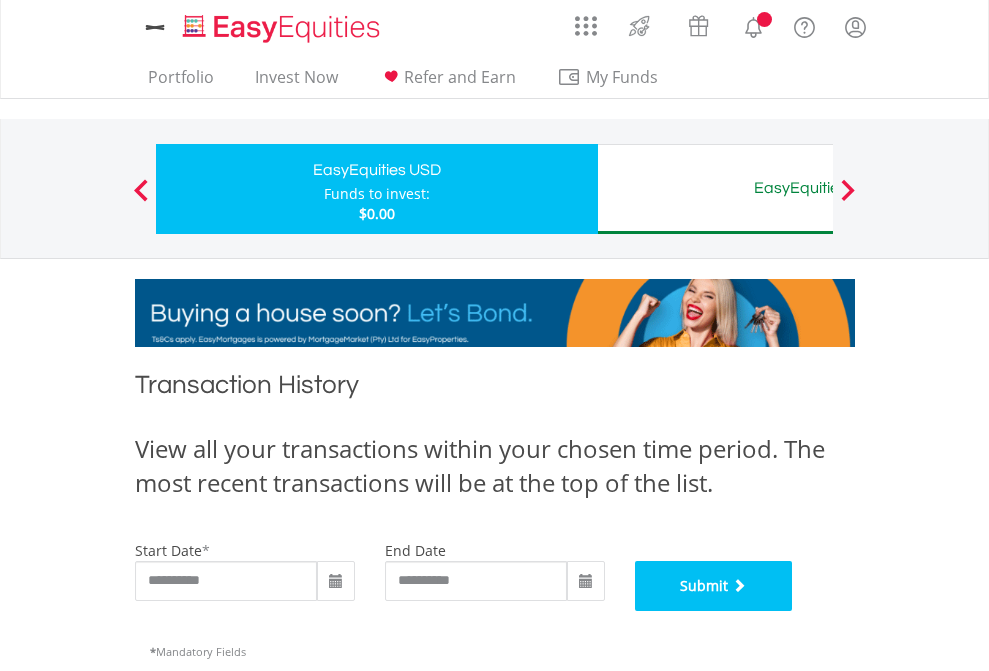 scroll, scrollTop: 811, scrollLeft: 0, axis: vertical 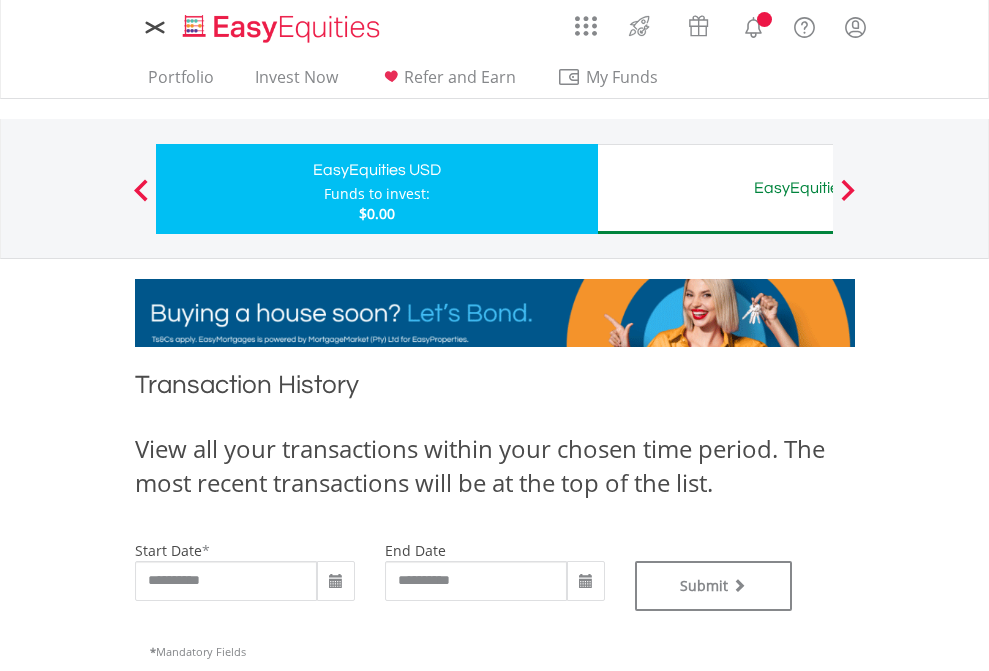 click on "EasyEquities AUD" at bounding box center [818, 188] 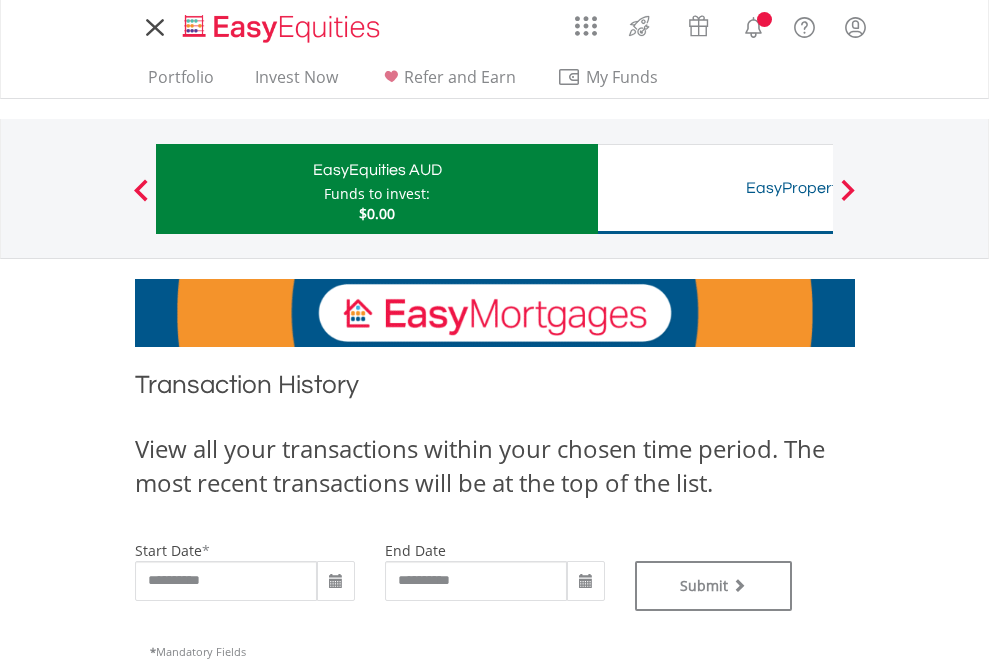 scroll, scrollTop: 0, scrollLeft: 0, axis: both 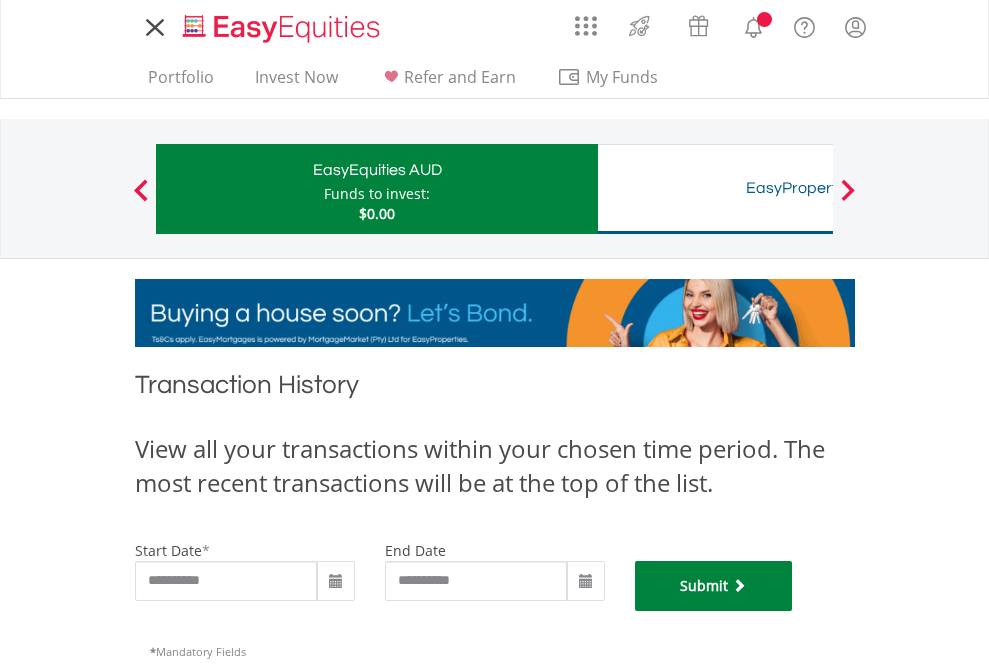 click on "Submit" at bounding box center (714, 586) 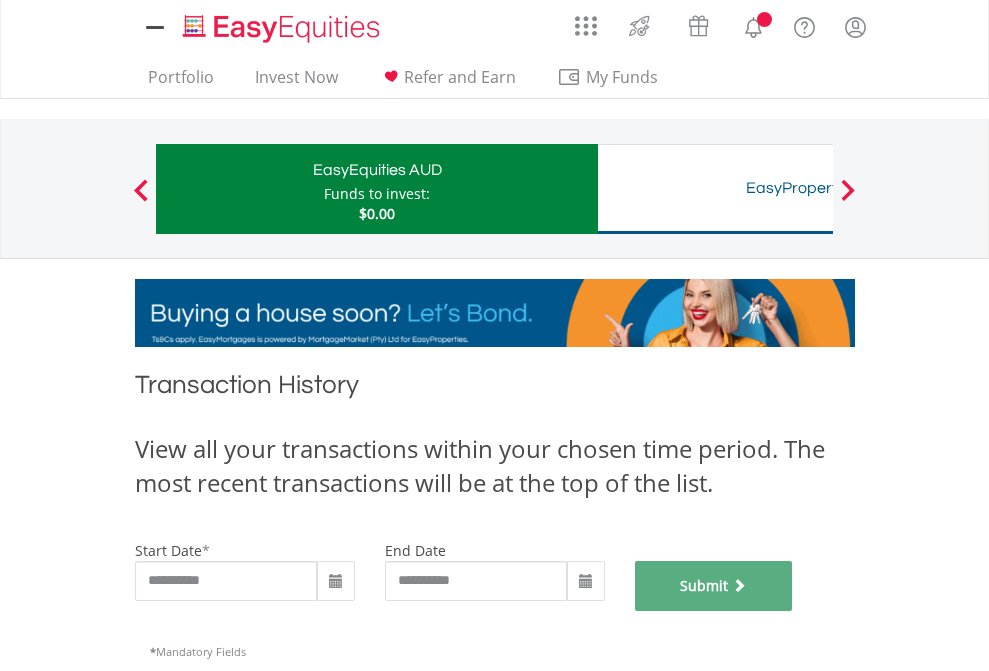 scroll, scrollTop: 811, scrollLeft: 0, axis: vertical 